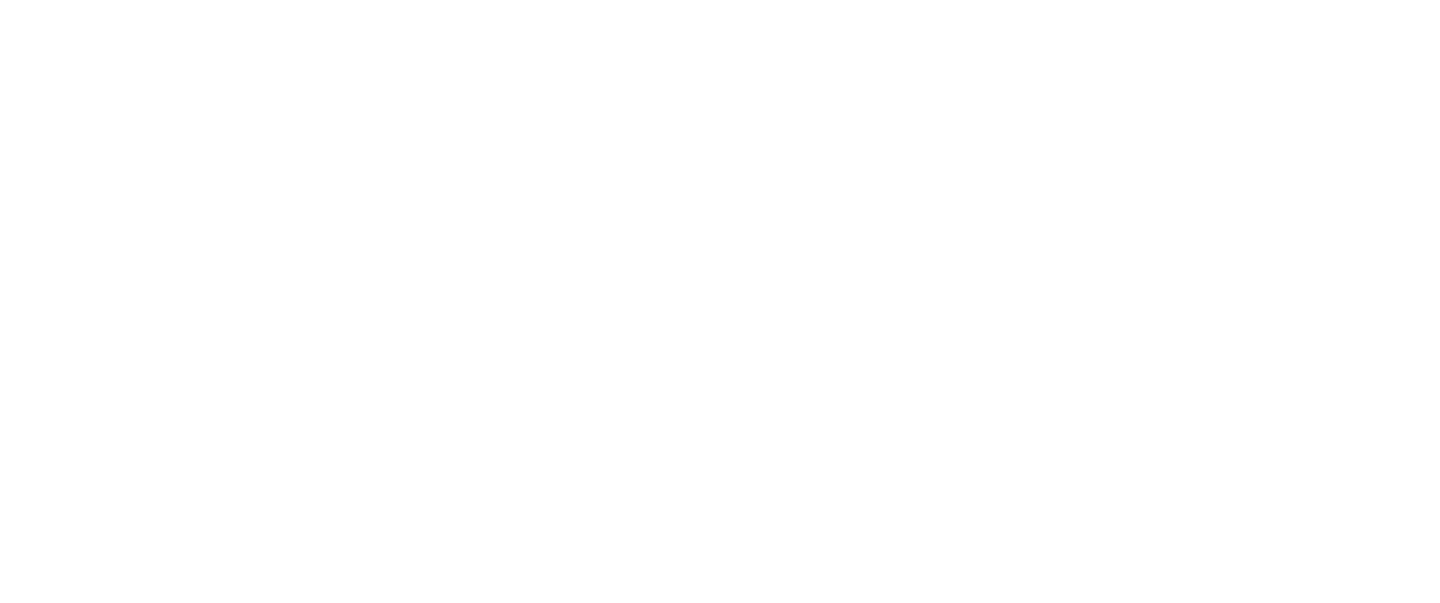 scroll, scrollTop: 0, scrollLeft: 0, axis: both 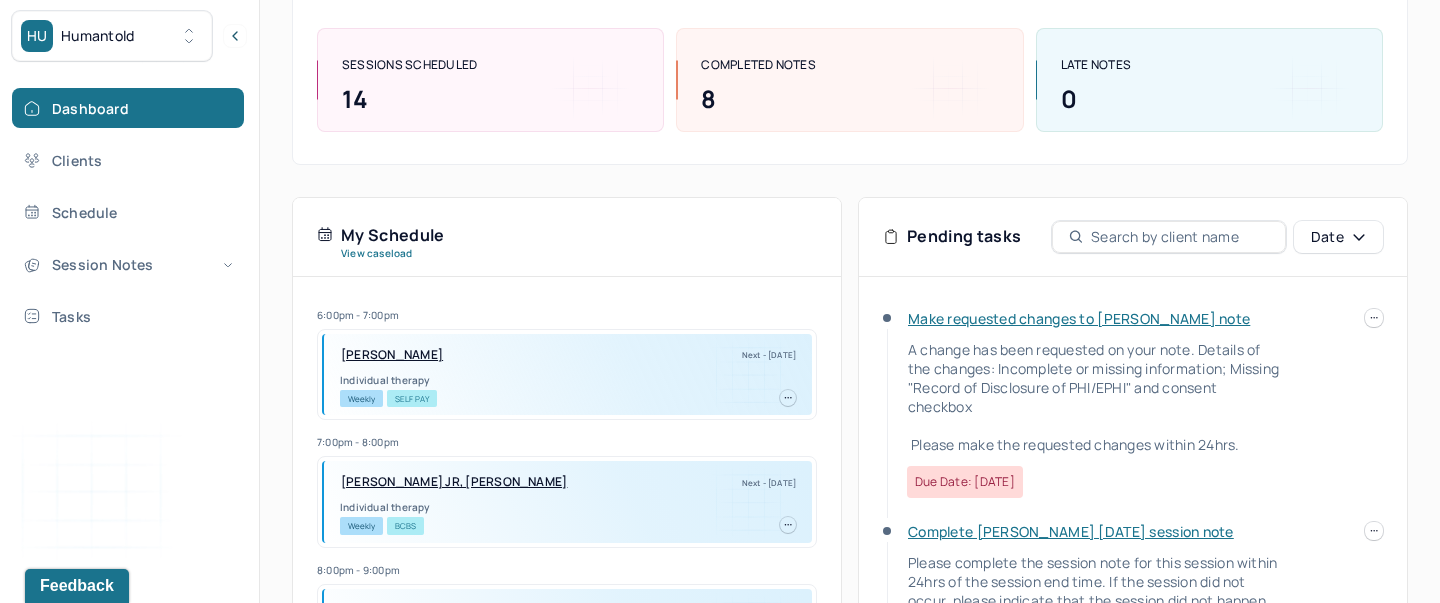 click on "Make requested changes to [PERSON_NAME] note" at bounding box center [1079, 318] 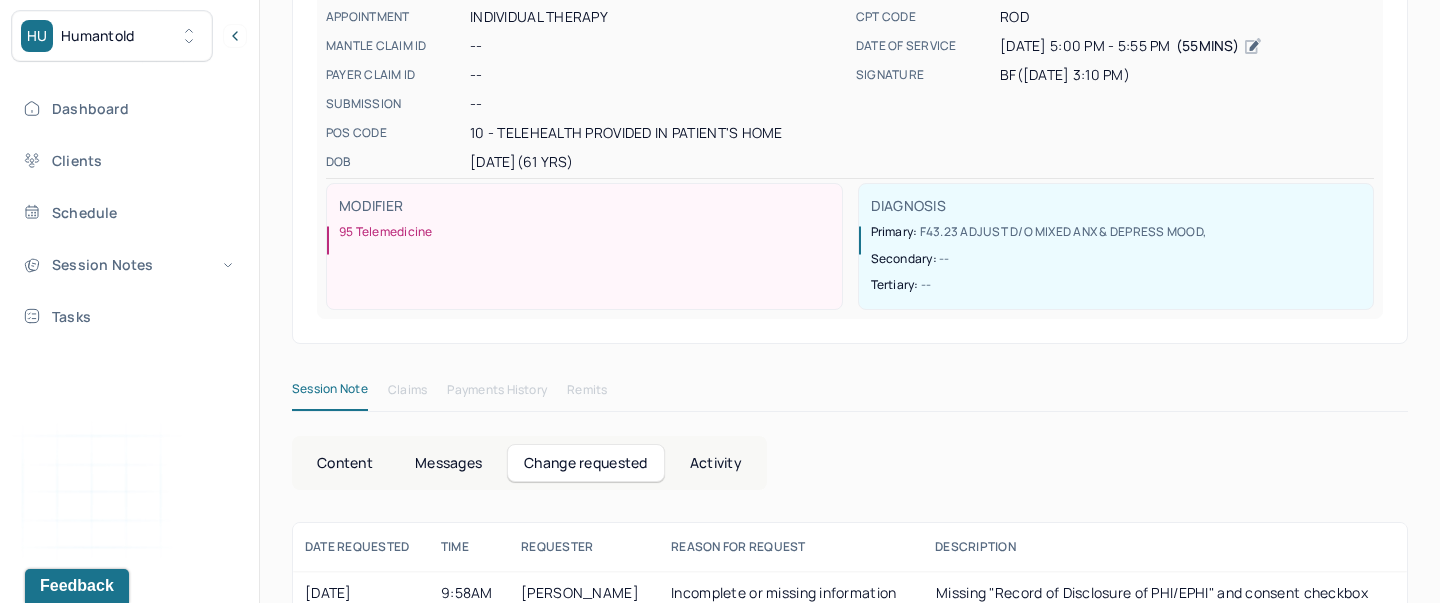 scroll, scrollTop: 275, scrollLeft: 0, axis: vertical 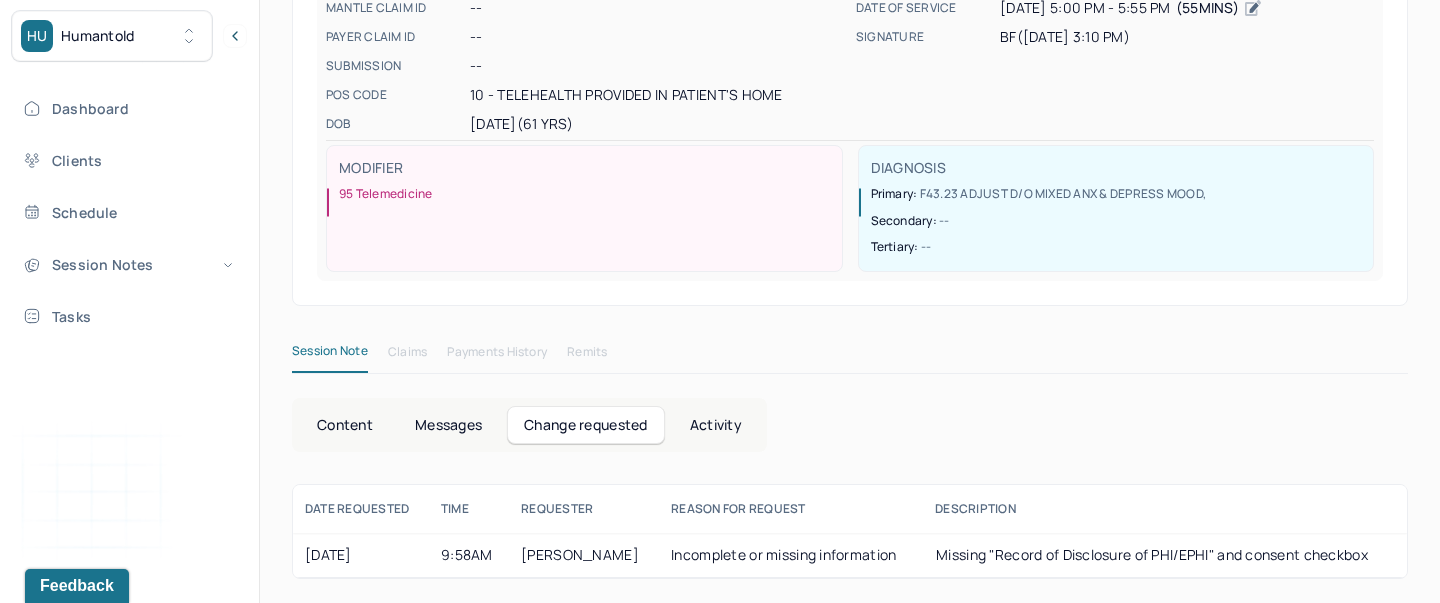 click on "Incomplete or missing information" at bounding box center (791, 555) 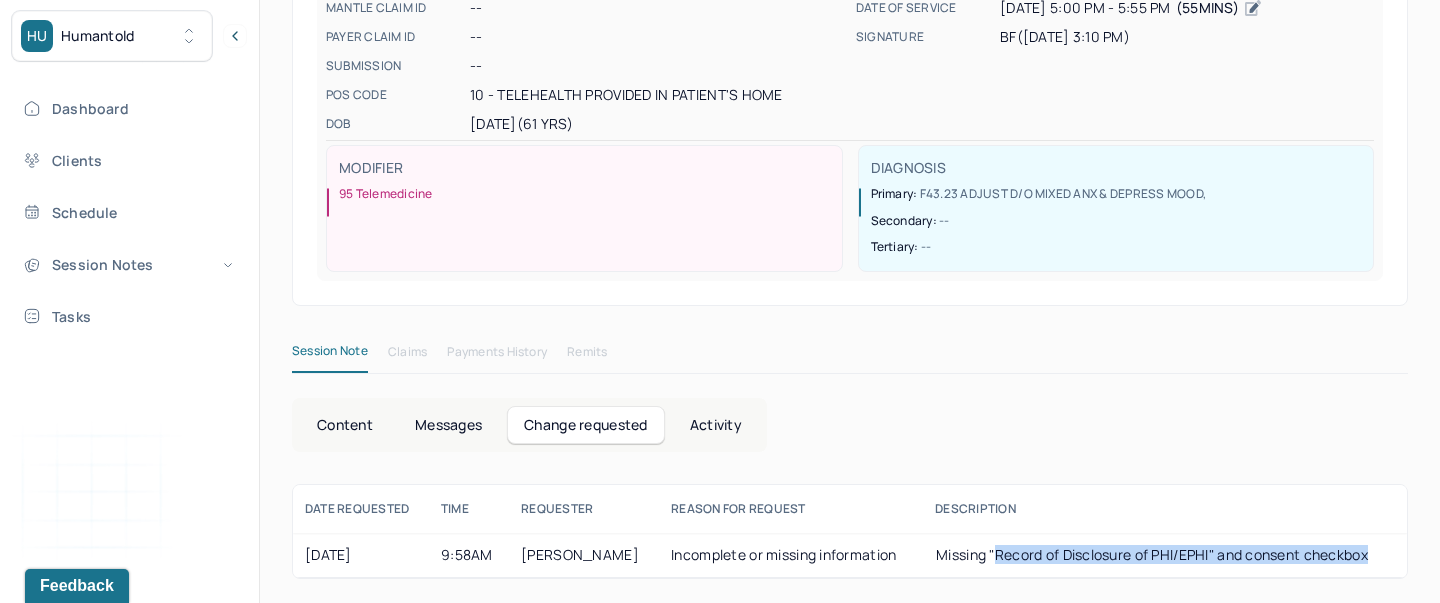 drag, startPoint x: 978, startPoint y: 556, endPoint x: 1365, endPoint y: 563, distance: 387.0633 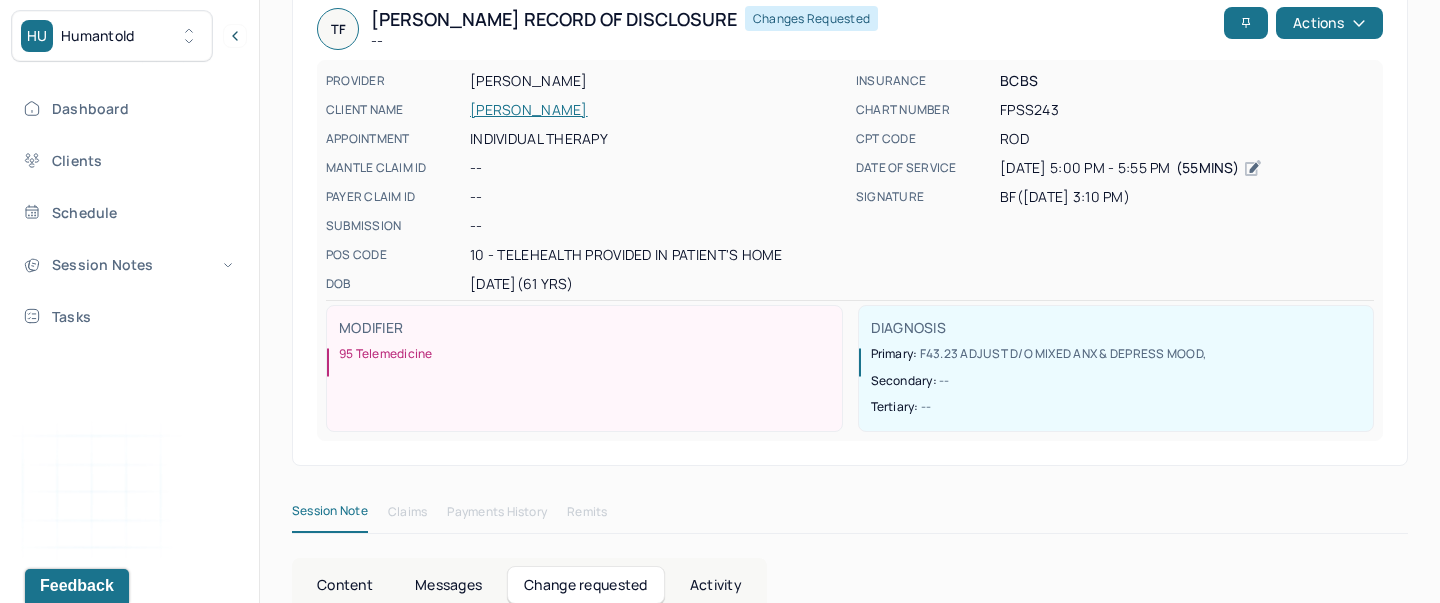scroll, scrollTop: 0, scrollLeft: 0, axis: both 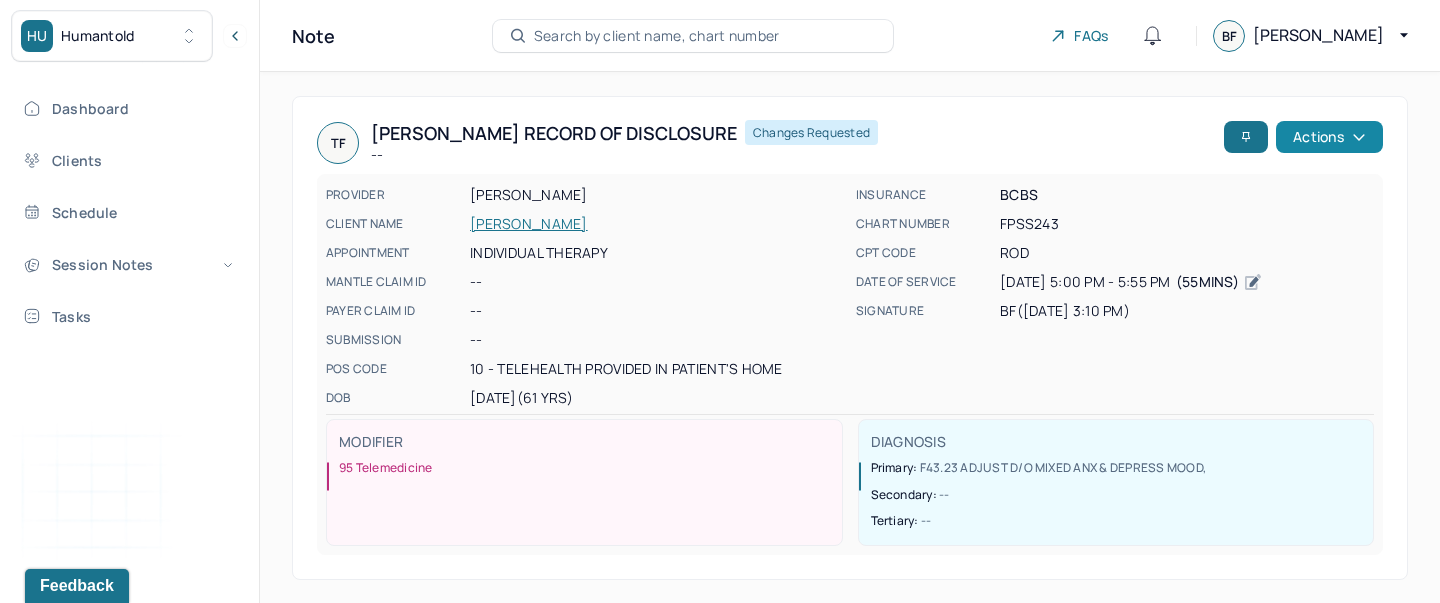 click on "Actions" at bounding box center [1329, 137] 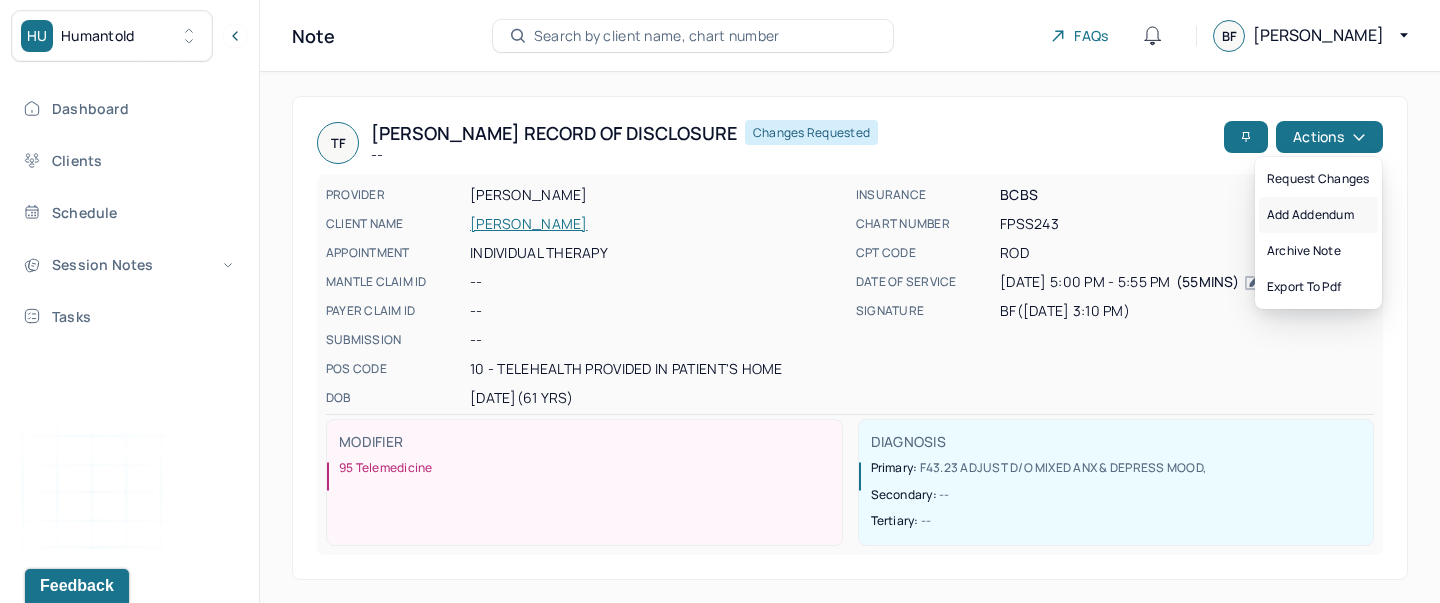 click on "Add addendum" at bounding box center (1318, 215) 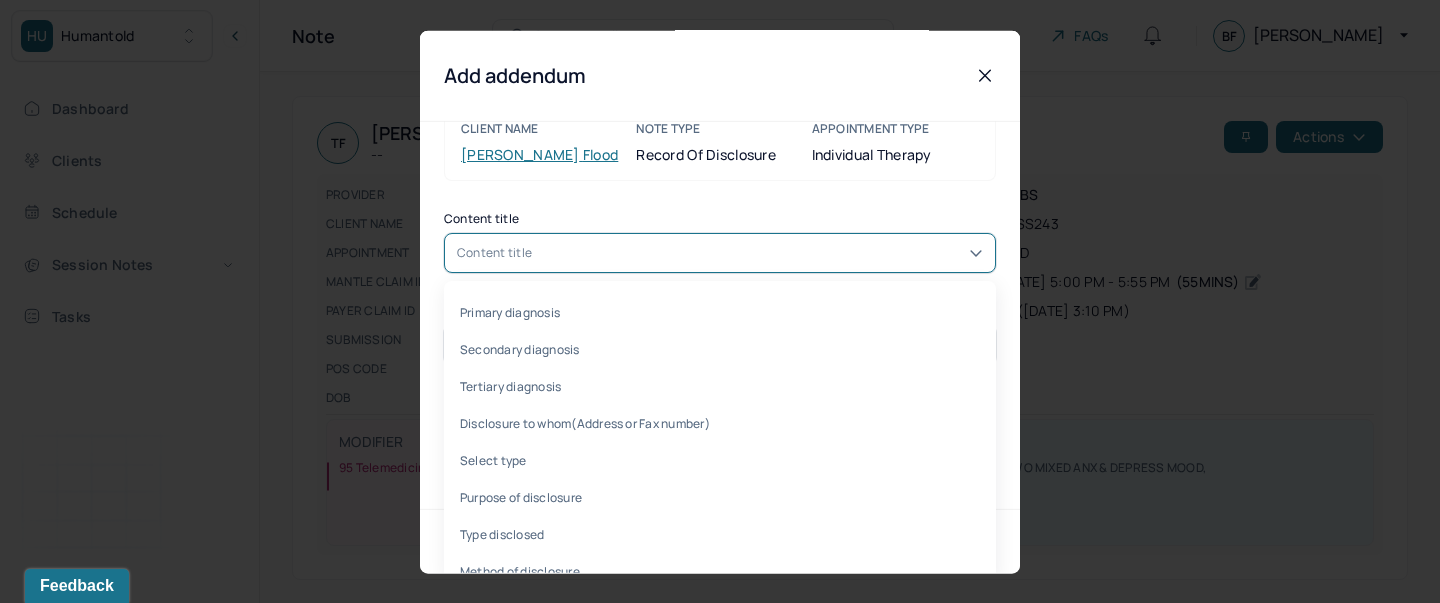 click on "Content title Primary diagnosis, 1 of 10. 10 results available. Use Up and Down to choose options, press Enter to select the currently focused option, press Escape to exit the menu, press Tab to select the option and exit the menu. Content title Primary diagnosis Secondary diagnosis Tertiary diagnosis Disclosure to whom(Address or Fax number) Select type Purpose of disclosure Type disclosed Method of disclosure Record of Disclosure of PHI/EPHI I confirm that i received consent from the client, and they are aware they will be charged $60 for this service Title Add additional Information Provider's Initials" at bounding box center (720, 461) 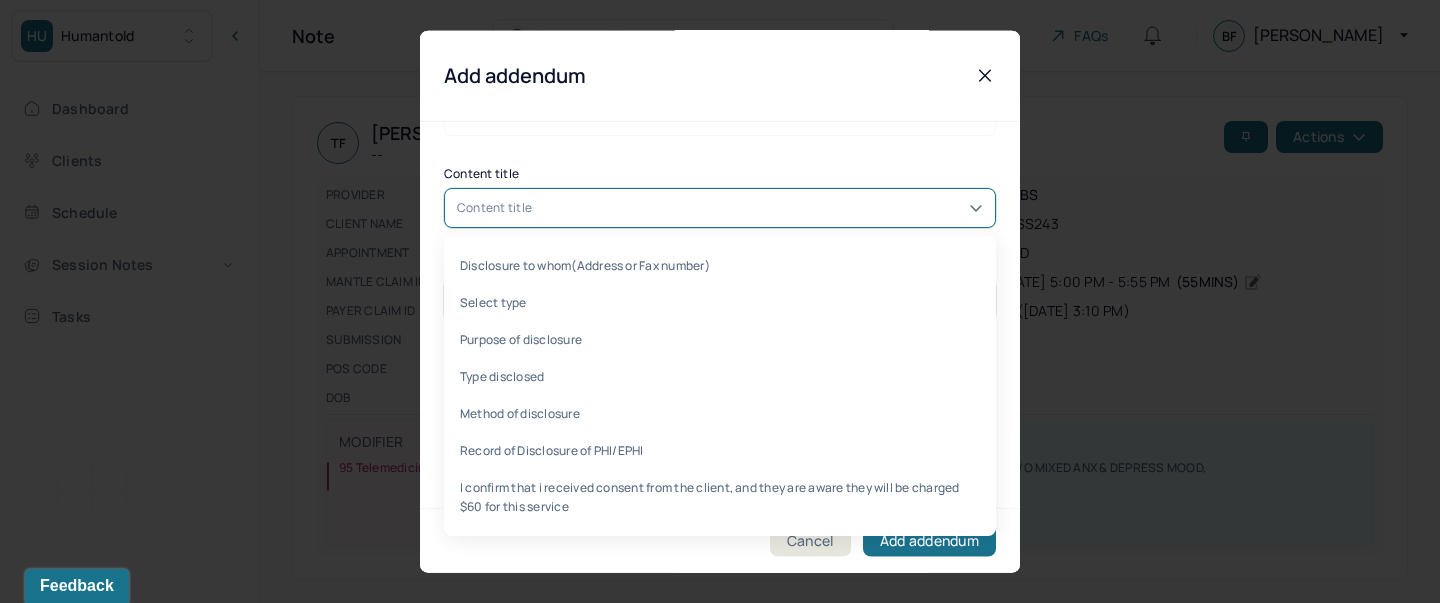 scroll, scrollTop: 115, scrollLeft: 0, axis: vertical 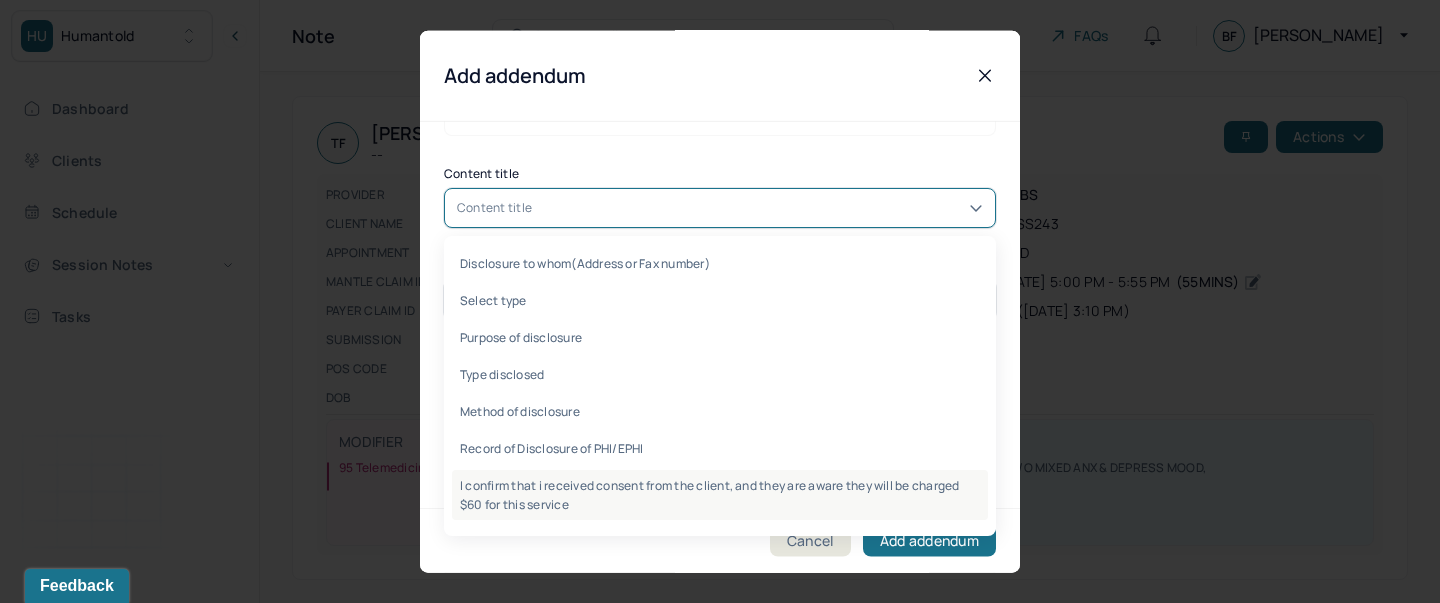 click on "I confirm that i received consent from the client, and they are aware they will be charged $60 for this service" at bounding box center (720, 494) 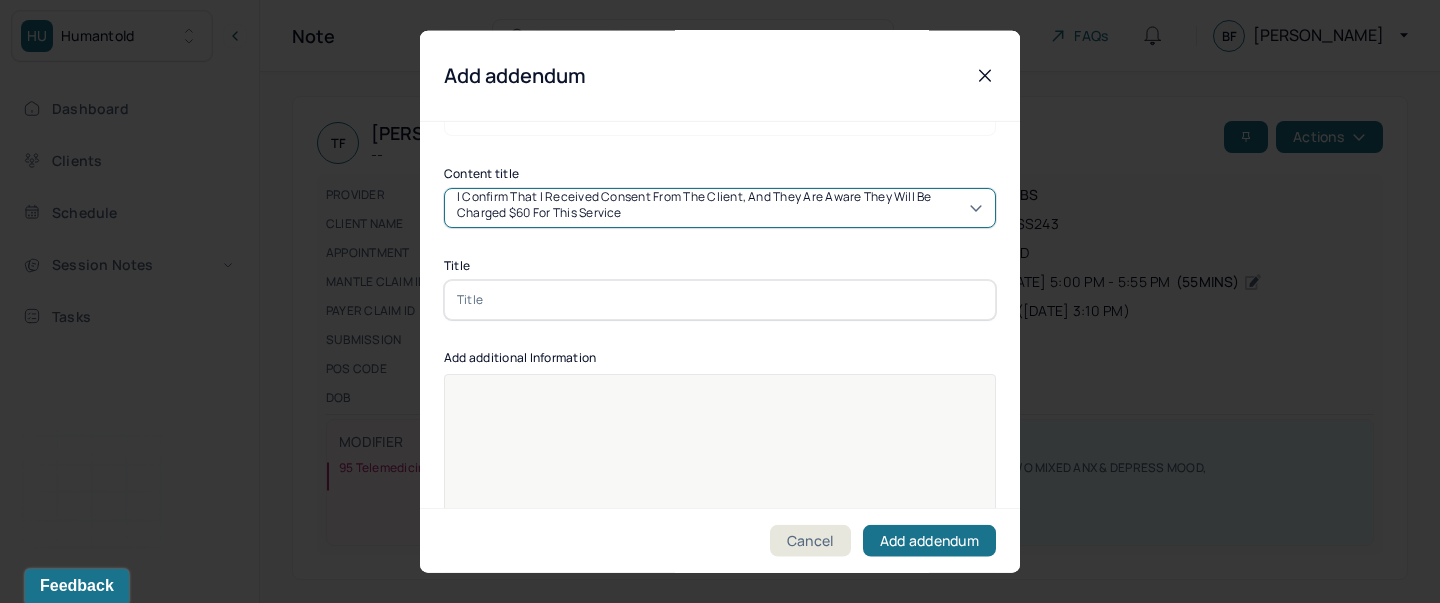 click at bounding box center (720, 299) 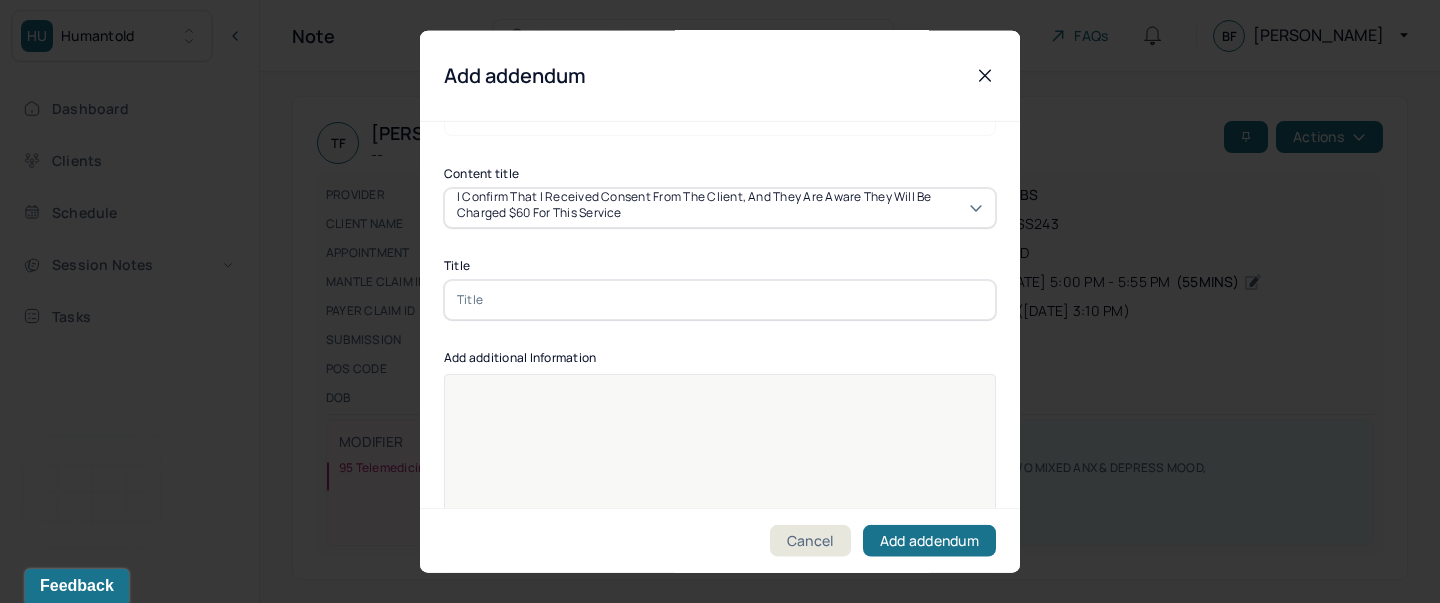 click at bounding box center [720, 299] 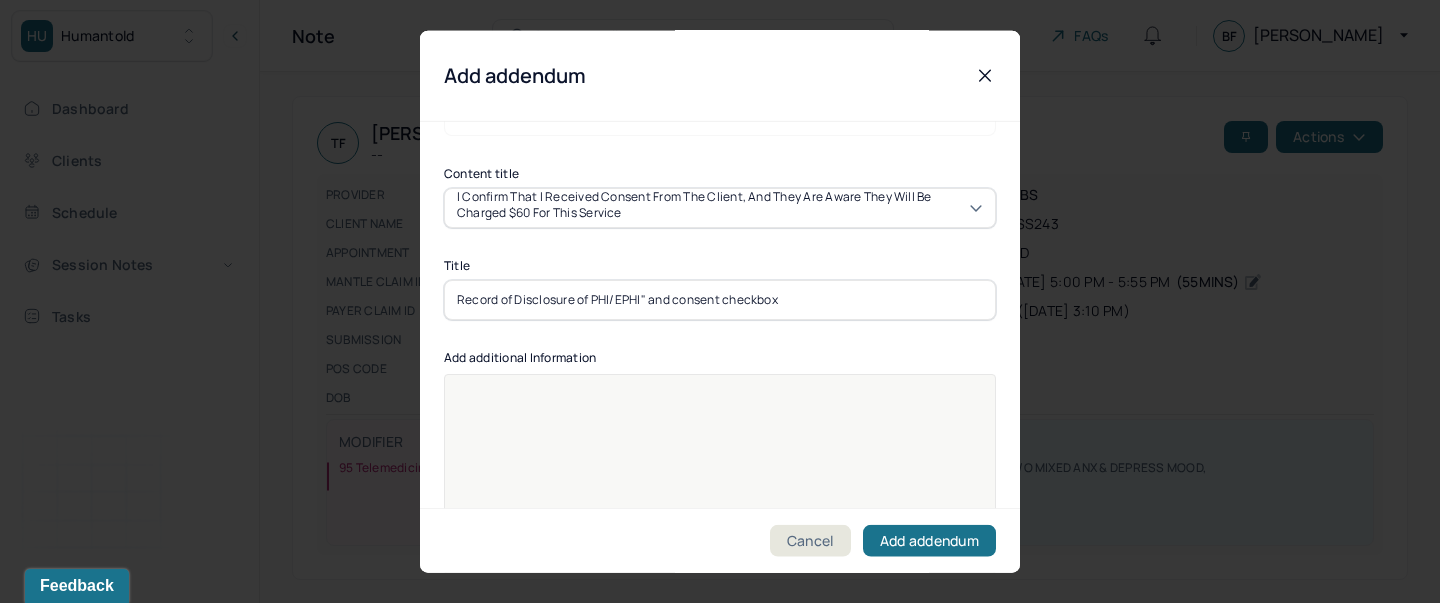 click on "Record of Disclosure of PHI/EPHI" and consent checkbox" at bounding box center (720, 299) 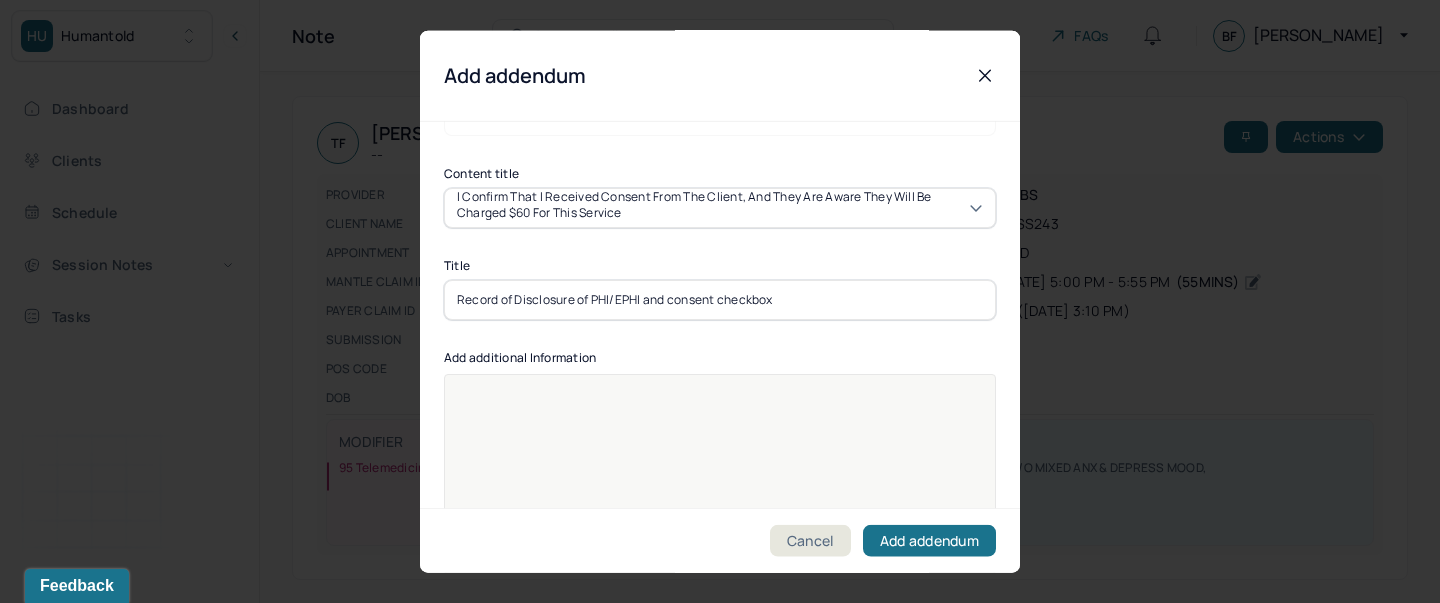 type on "Record of Disclosure of PHI/EPHI and consent checkbox" 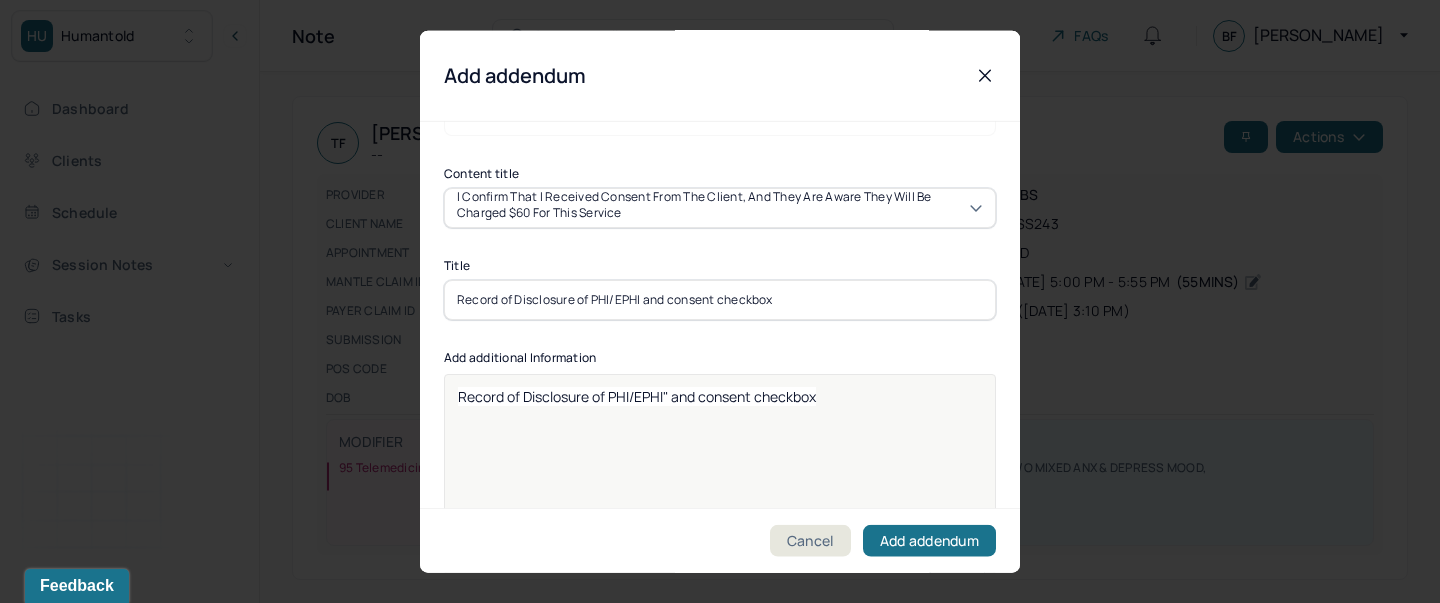 click on "Record of Disclosure of PHI/EPHI" and consent checkbox" at bounding box center [637, 395] 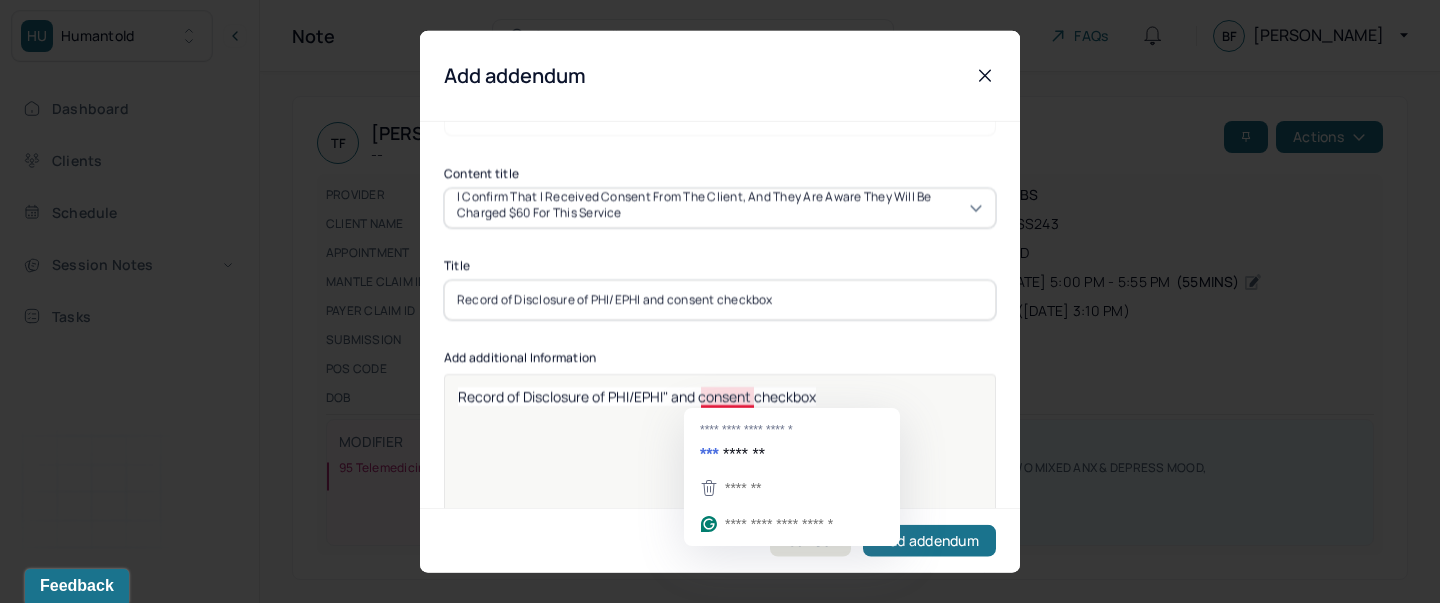 click on "Record of Disclosure of PHI/EPHI" and consent checkbox" at bounding box center [637, 395] 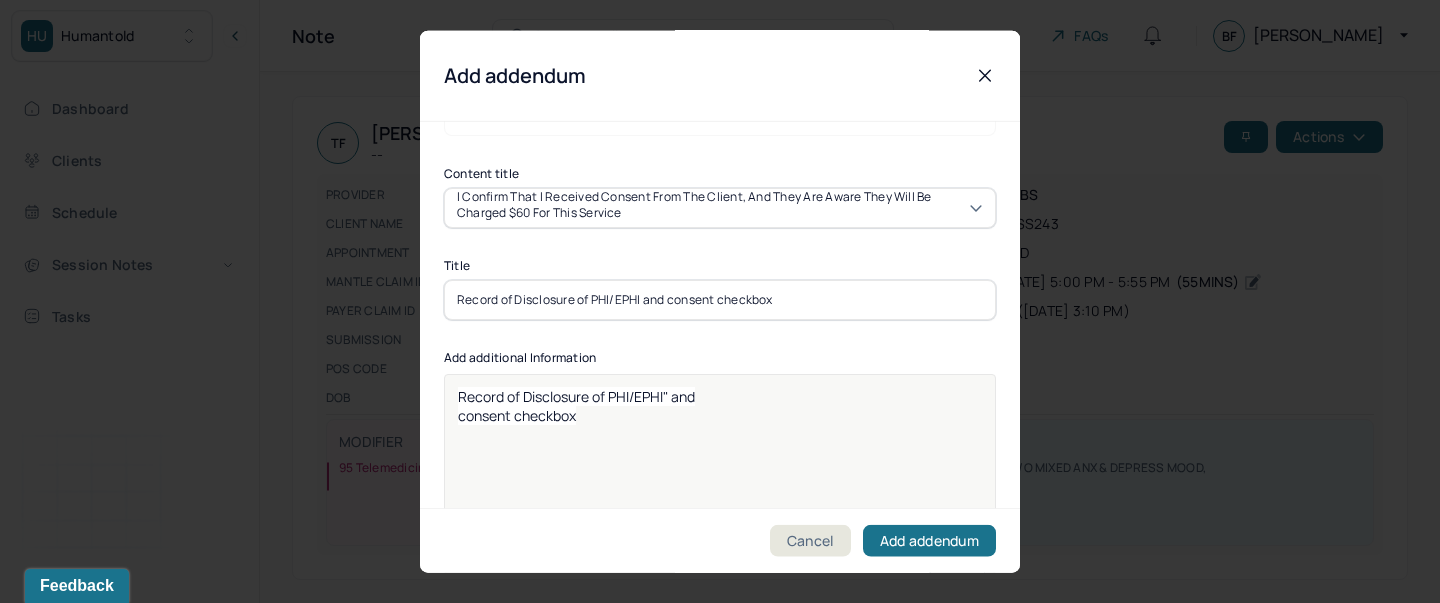 click on "Record of Disclosure of PHI/EPHI" and" at bounding box center [720, 395] 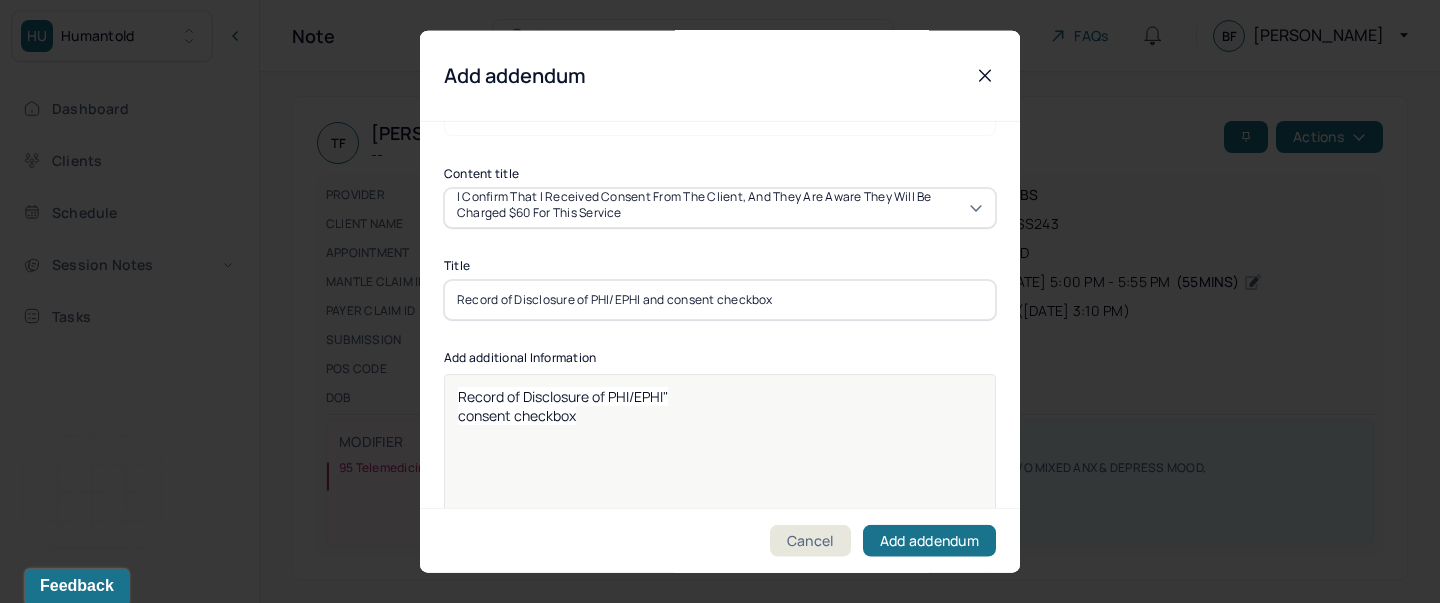 click on "consent checkbox" at bounding box center (517, 414) 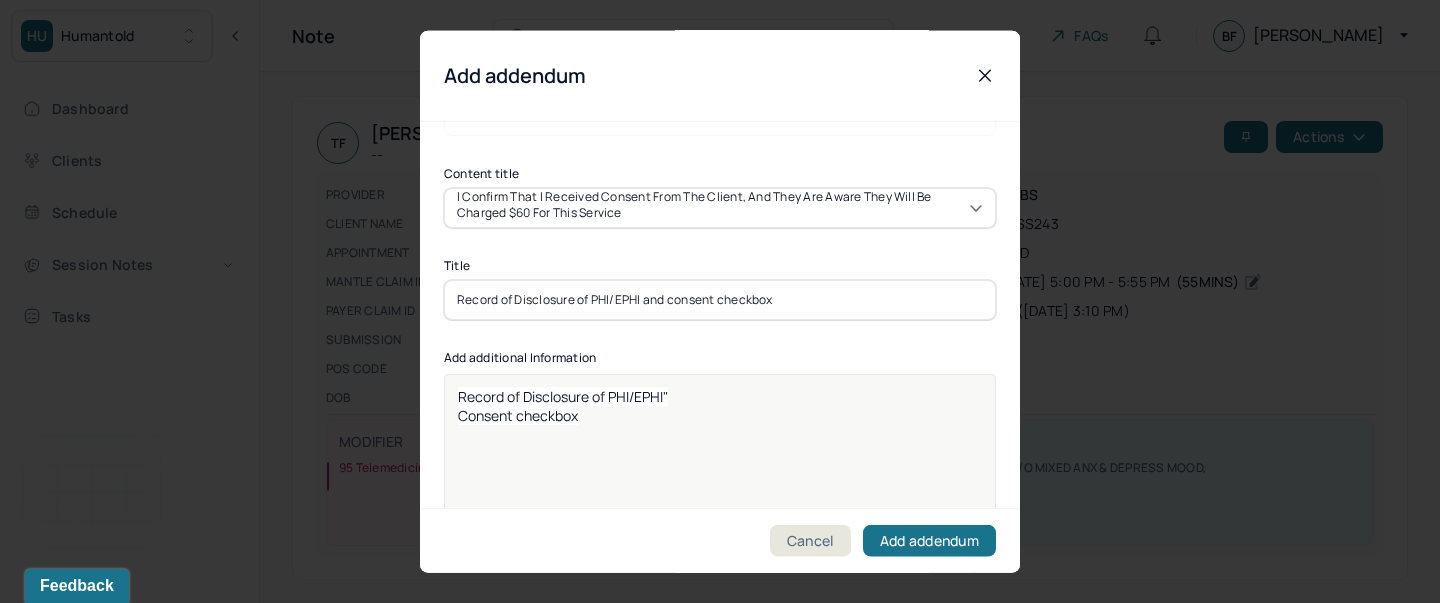 click on "Consent checkbox" at bounding box center [518, 414] 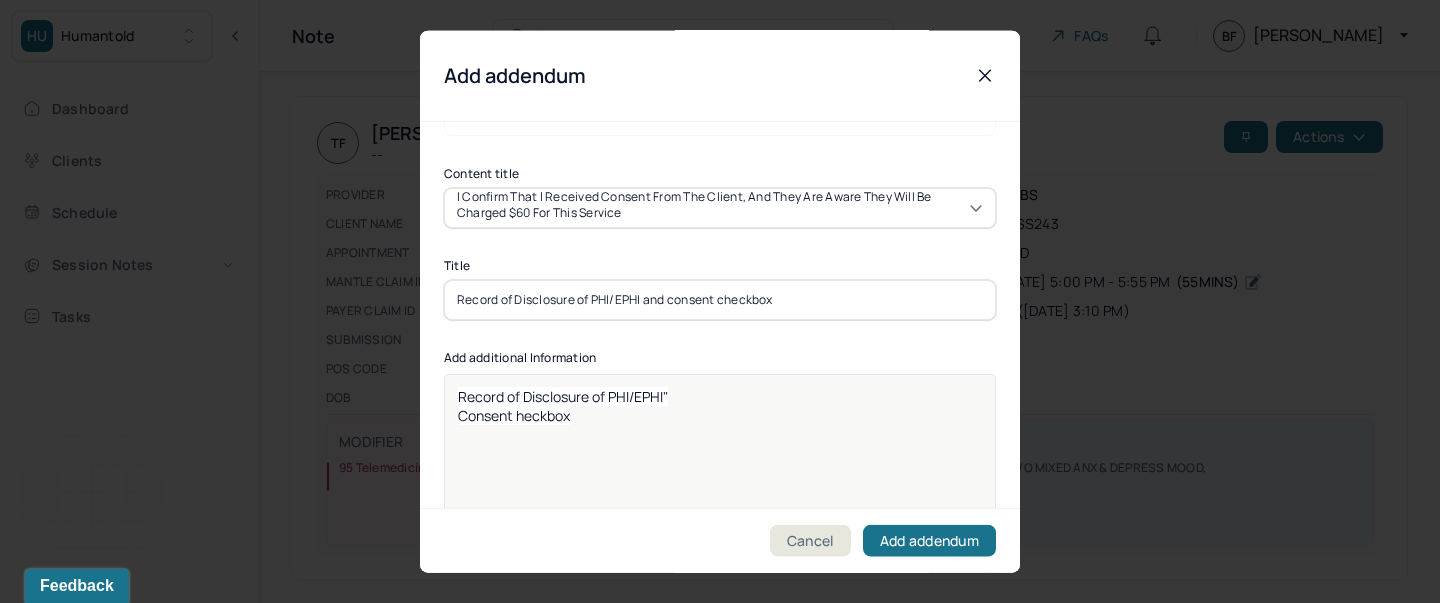 type 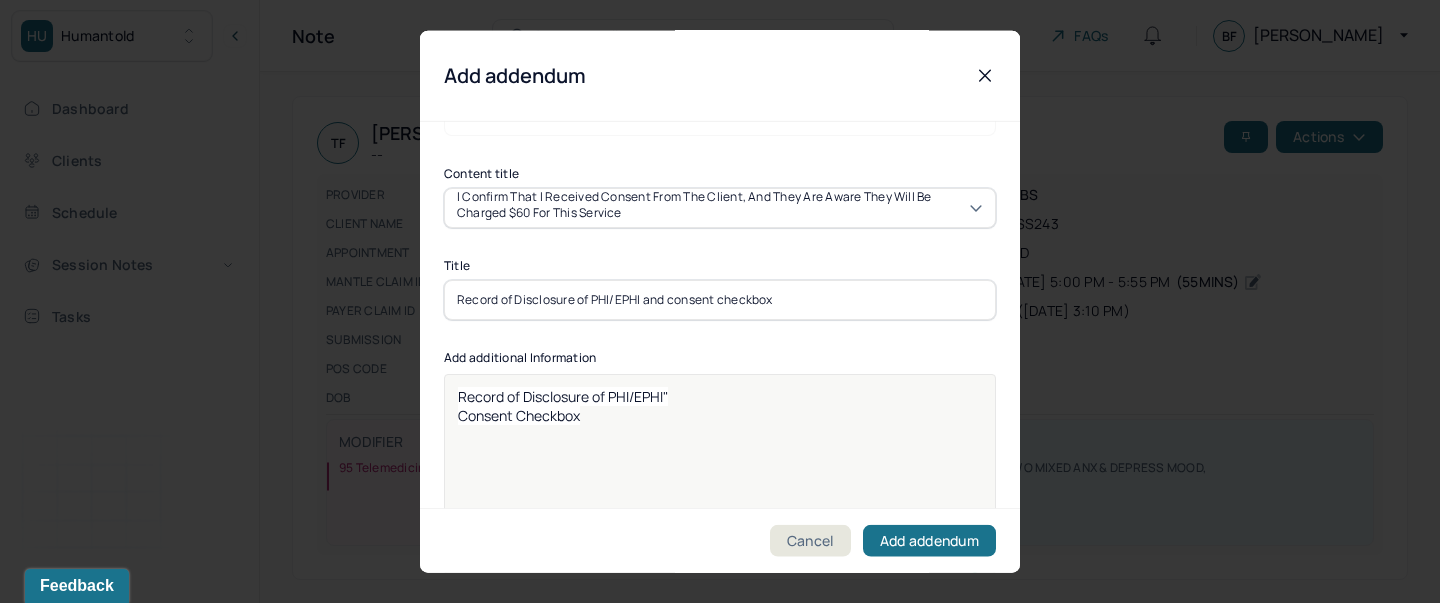 click on "Record of Disclosure of PHI/EPHI"" at bounding box center [720, 395] 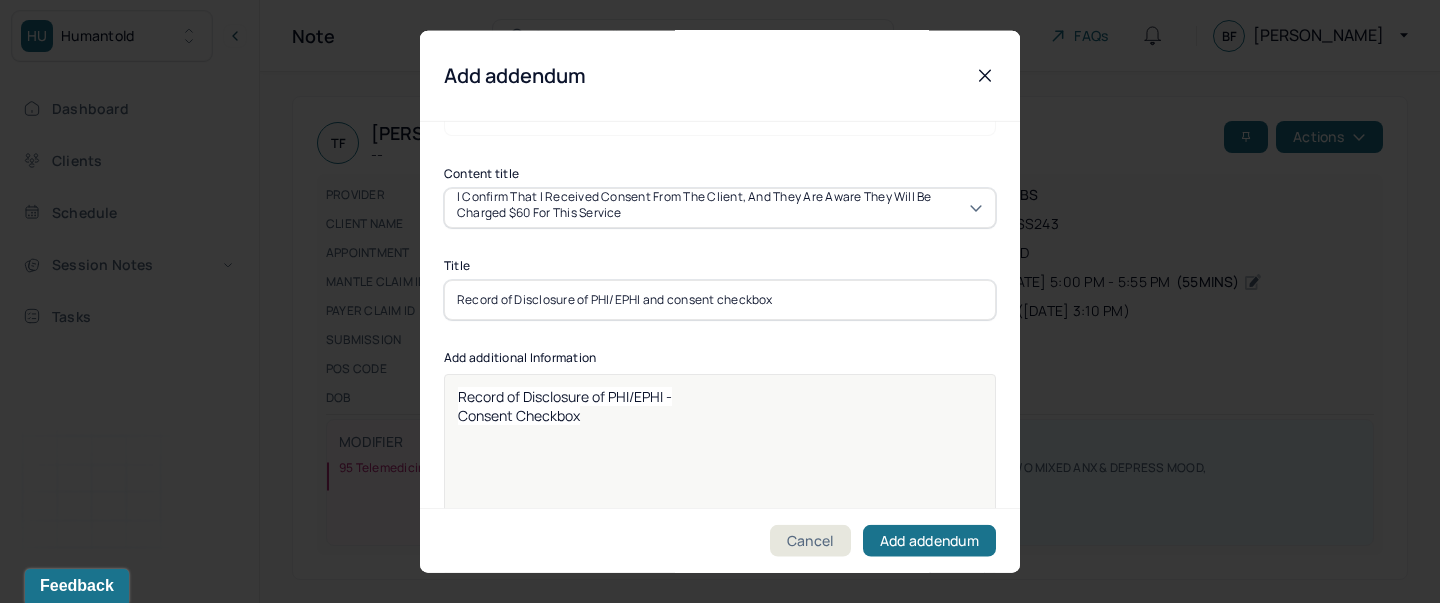 click on "Record of Disclosure of PHI/EPHI -" at bounding box center (720, 395) 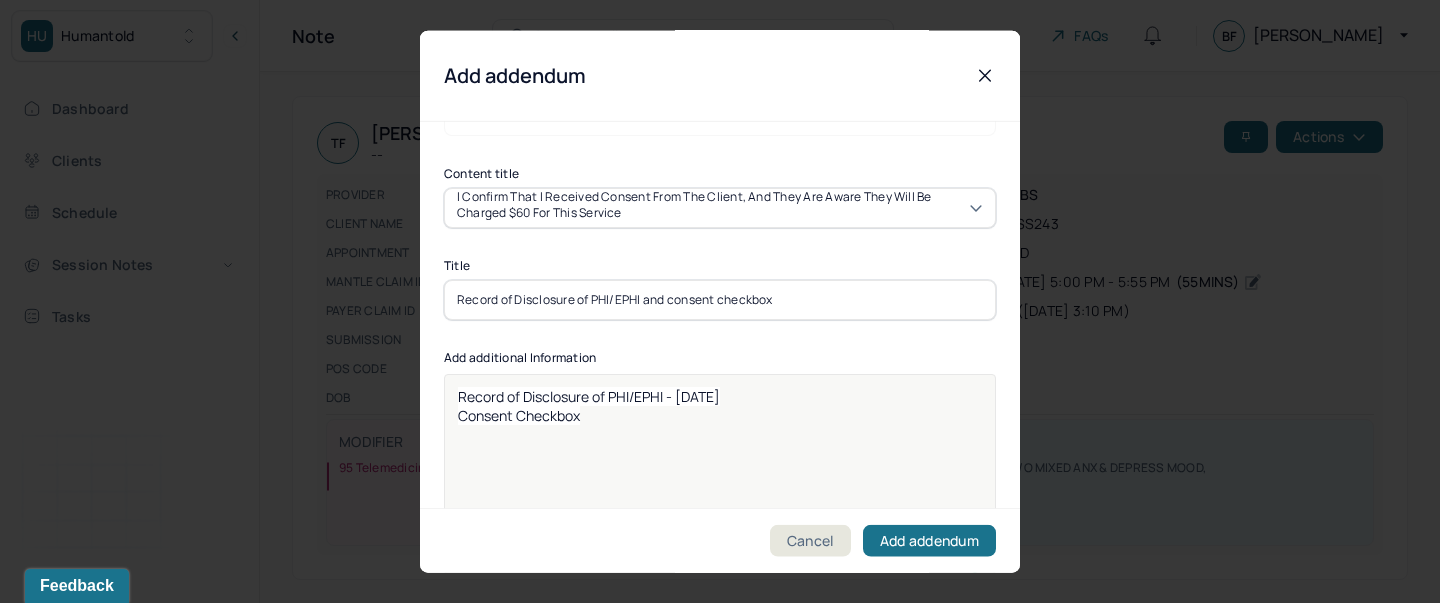 click on "Consent Checkbox" at bounding box center (720, 414) 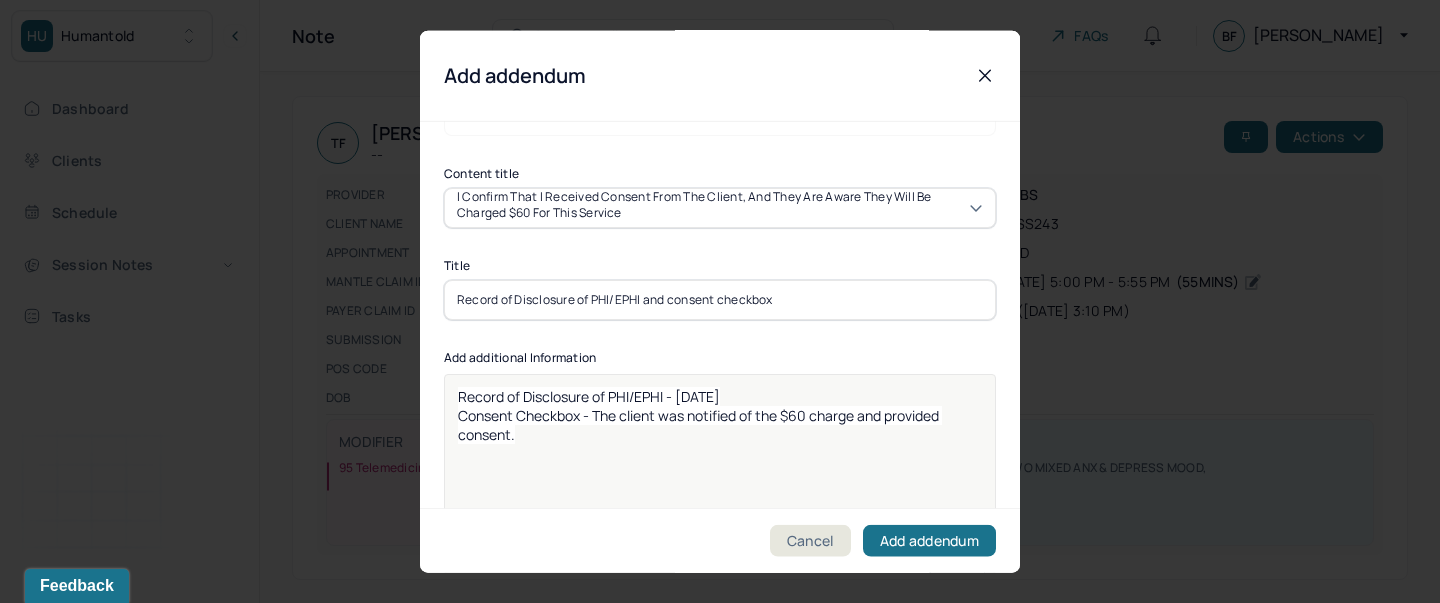 click on "Consent Checkbox - The client was notified of the $60 charge and provided consent." at bounding box center [720, 424] 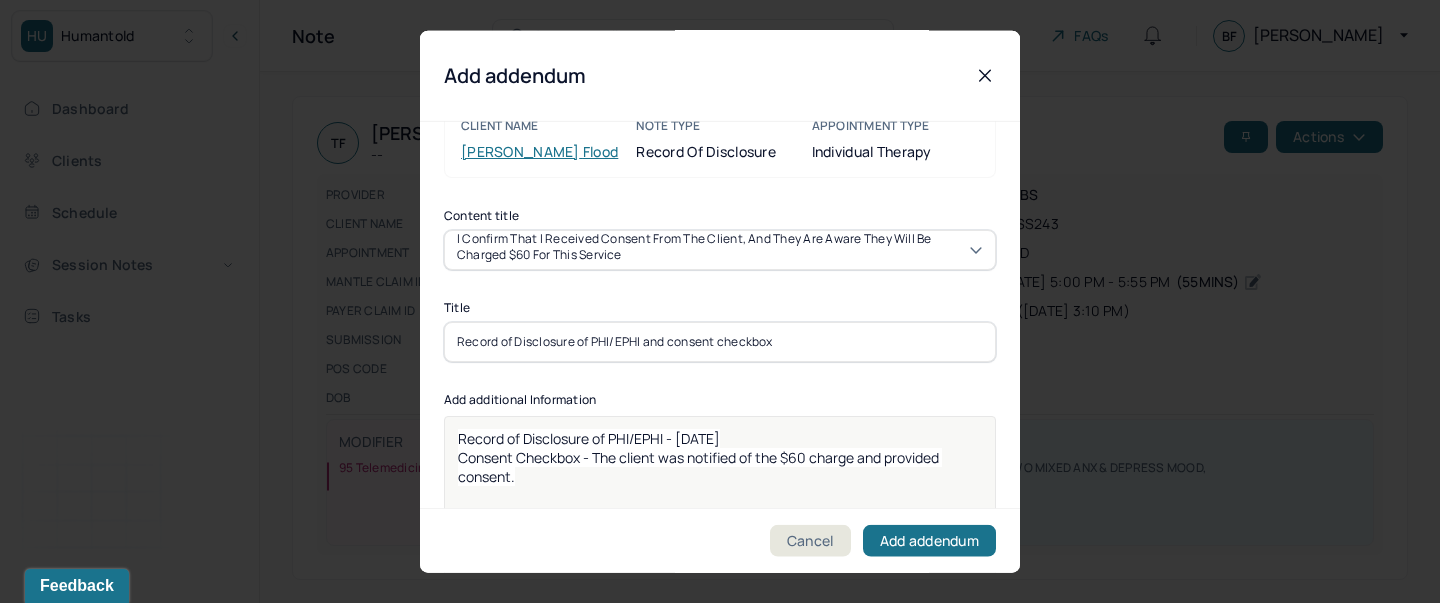 scroll, scrollTop: 79, scrollLeft: 0, axis: vertical 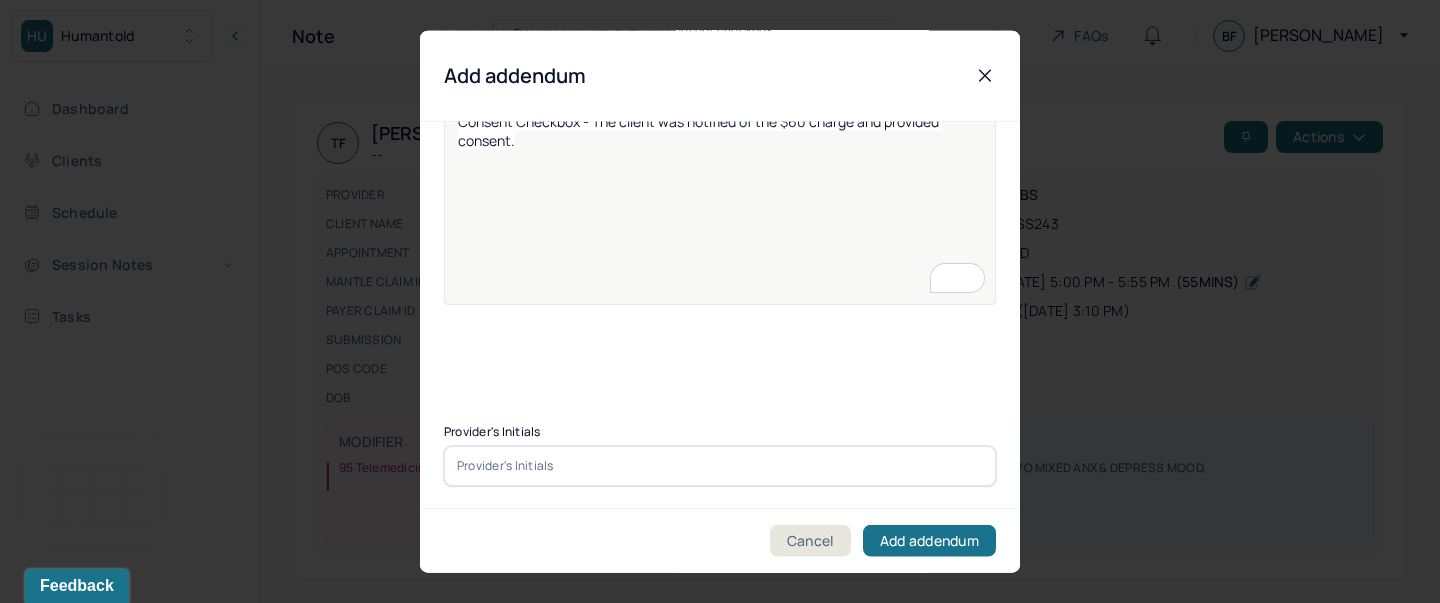 click at bounding box center [720, 465] 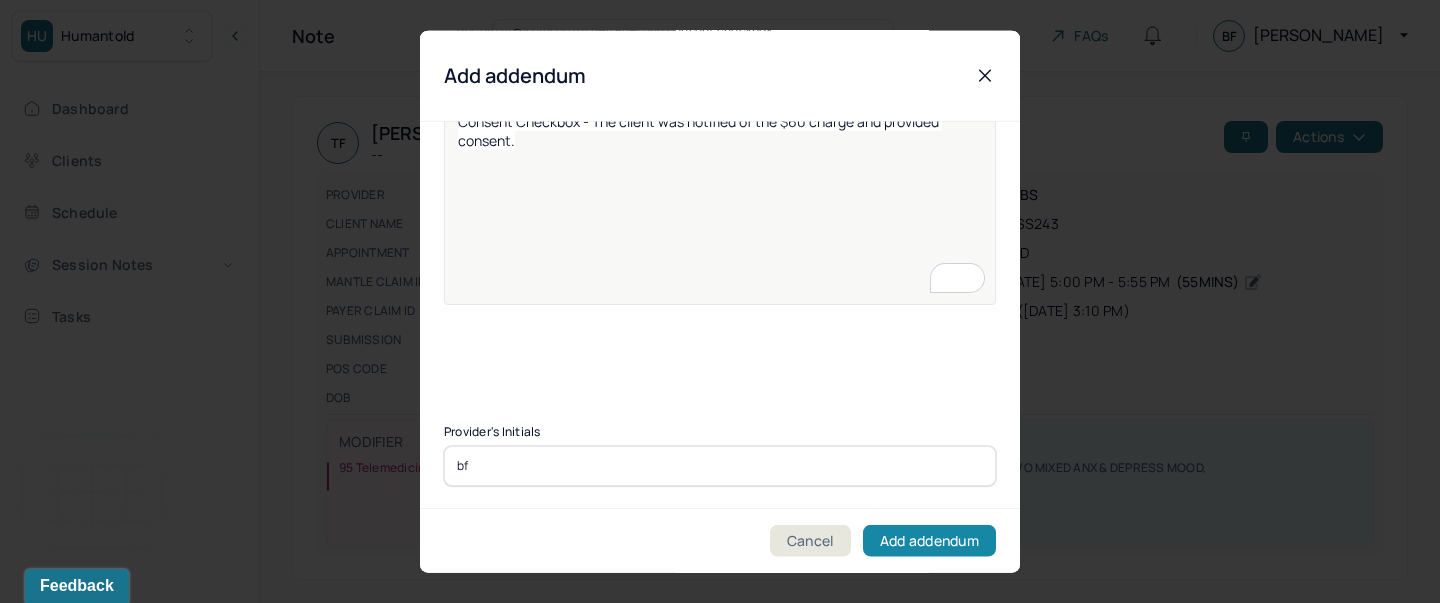 type on "bf" 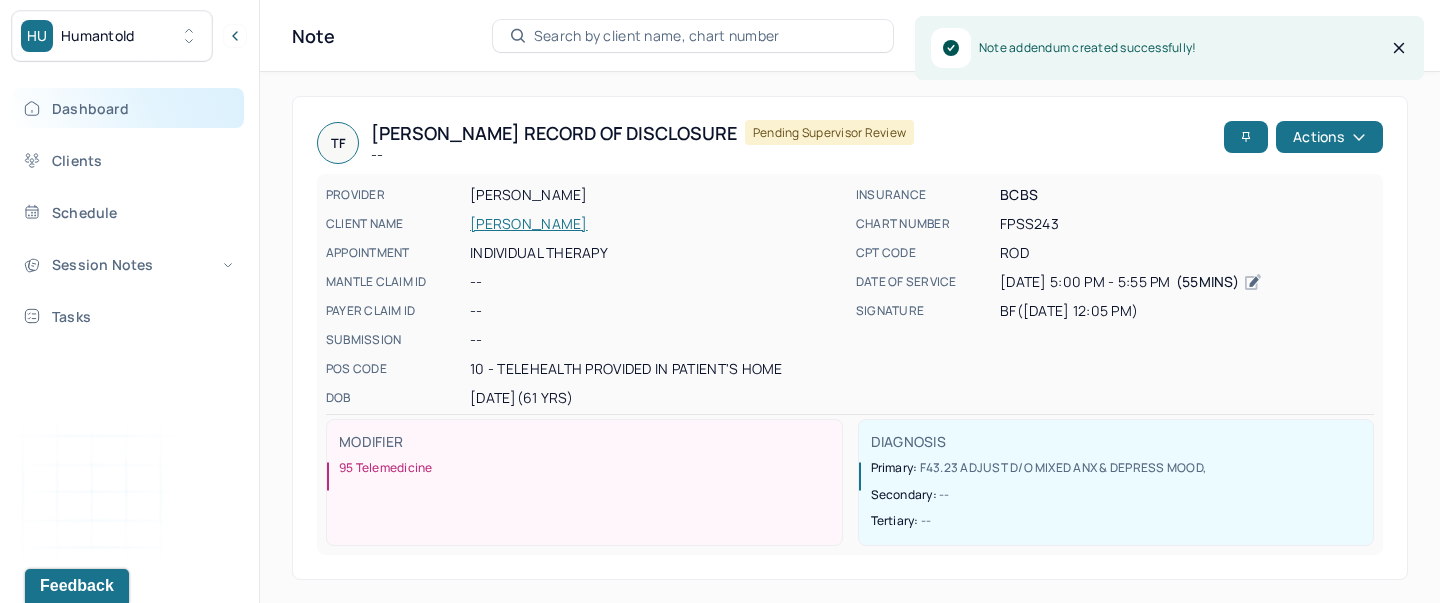click on "Dashboard" at bounding box center (128, 108) 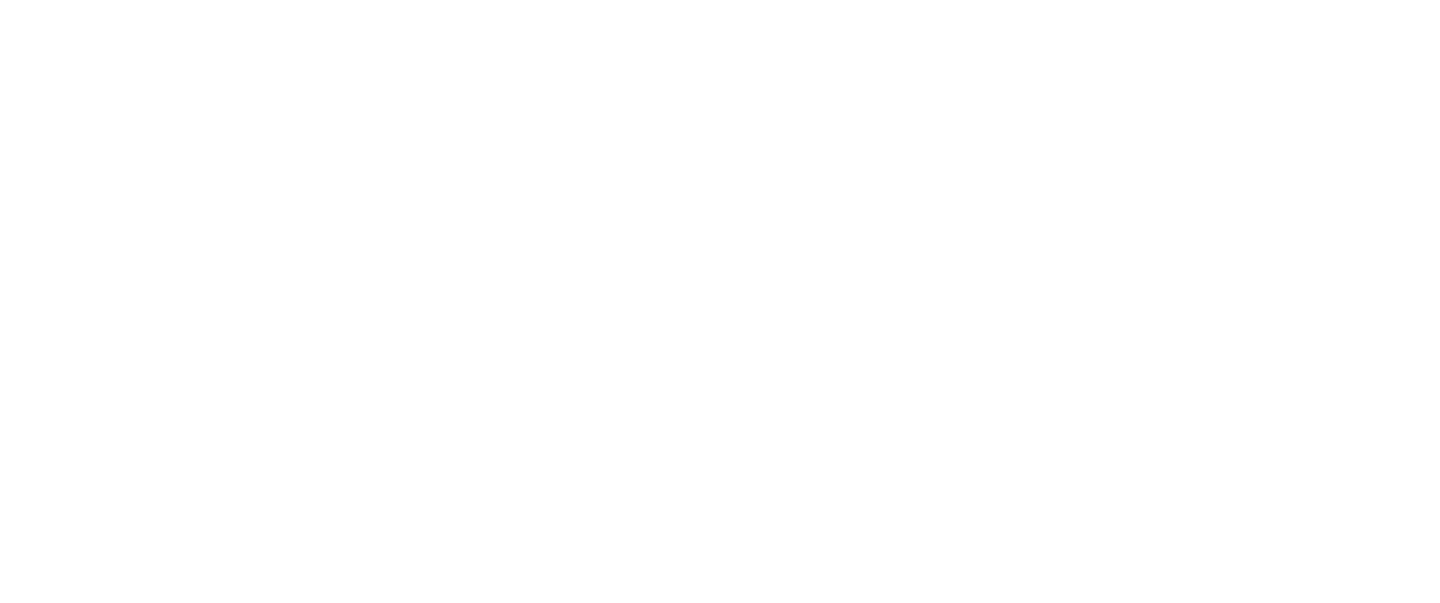 scroll, scrollTop: 0, scrollLeft: 0, axis: both 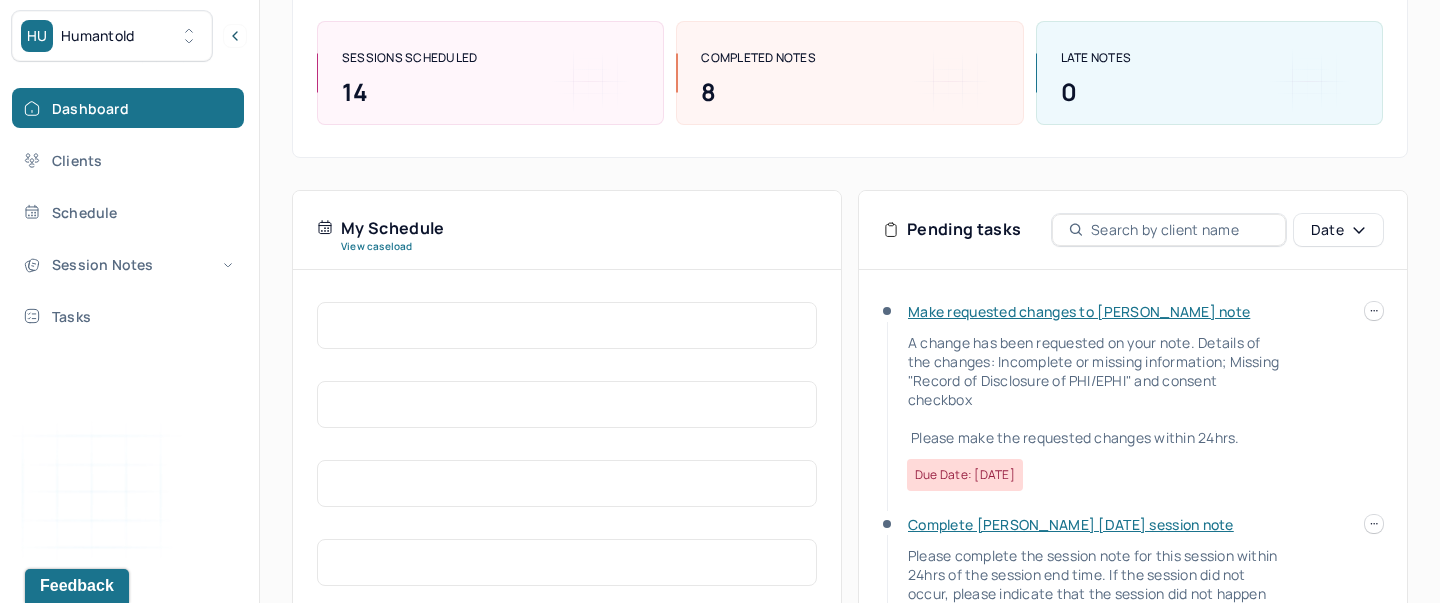 click on "Make requested changes to [PERSON_NAME] note" at bounding box center (1079, 311) 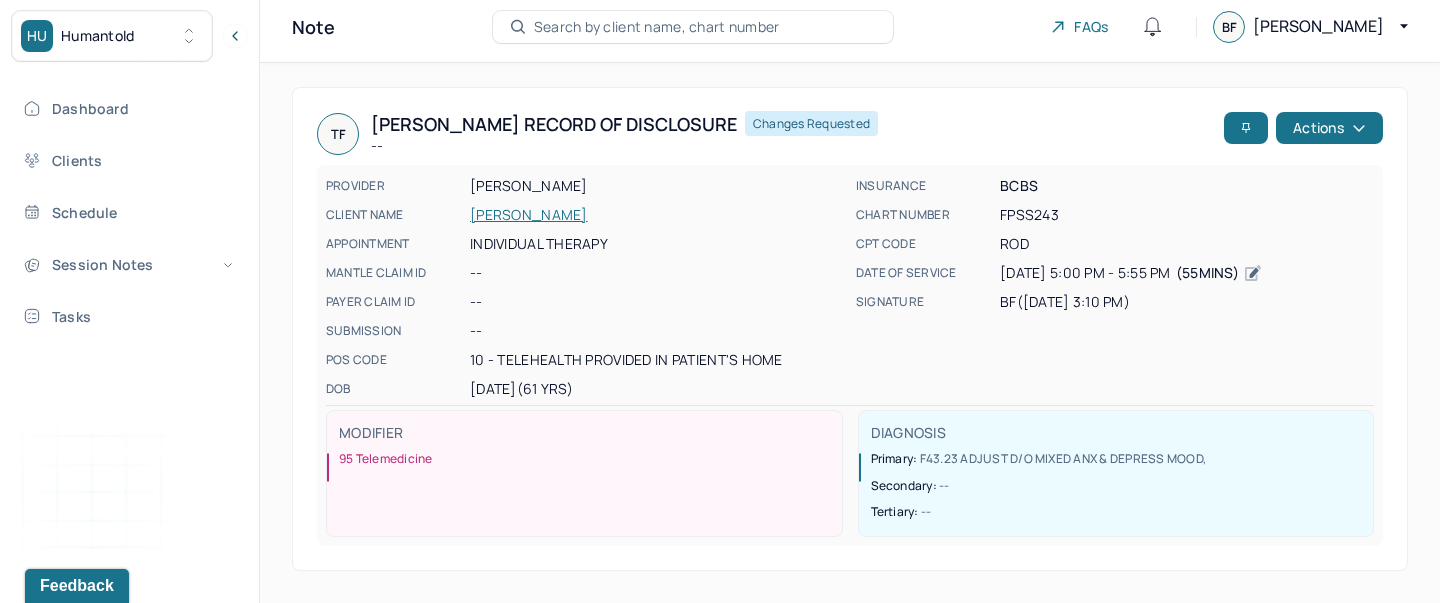 scroll, scrollTop: 8, scrollLeft: 0, axis: vertical 